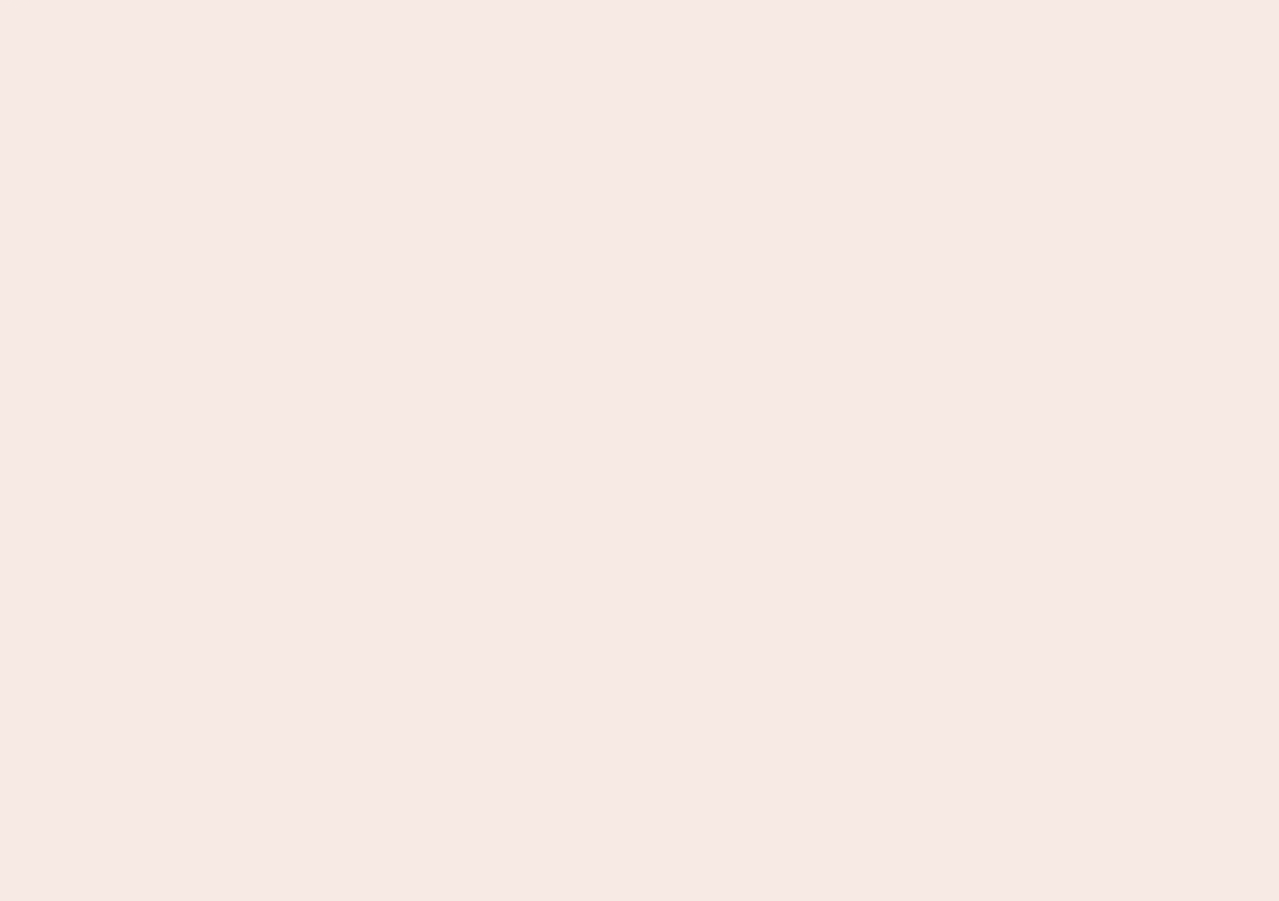 scroll, scrollTop: 0, scrollLeft: 0, axis: both 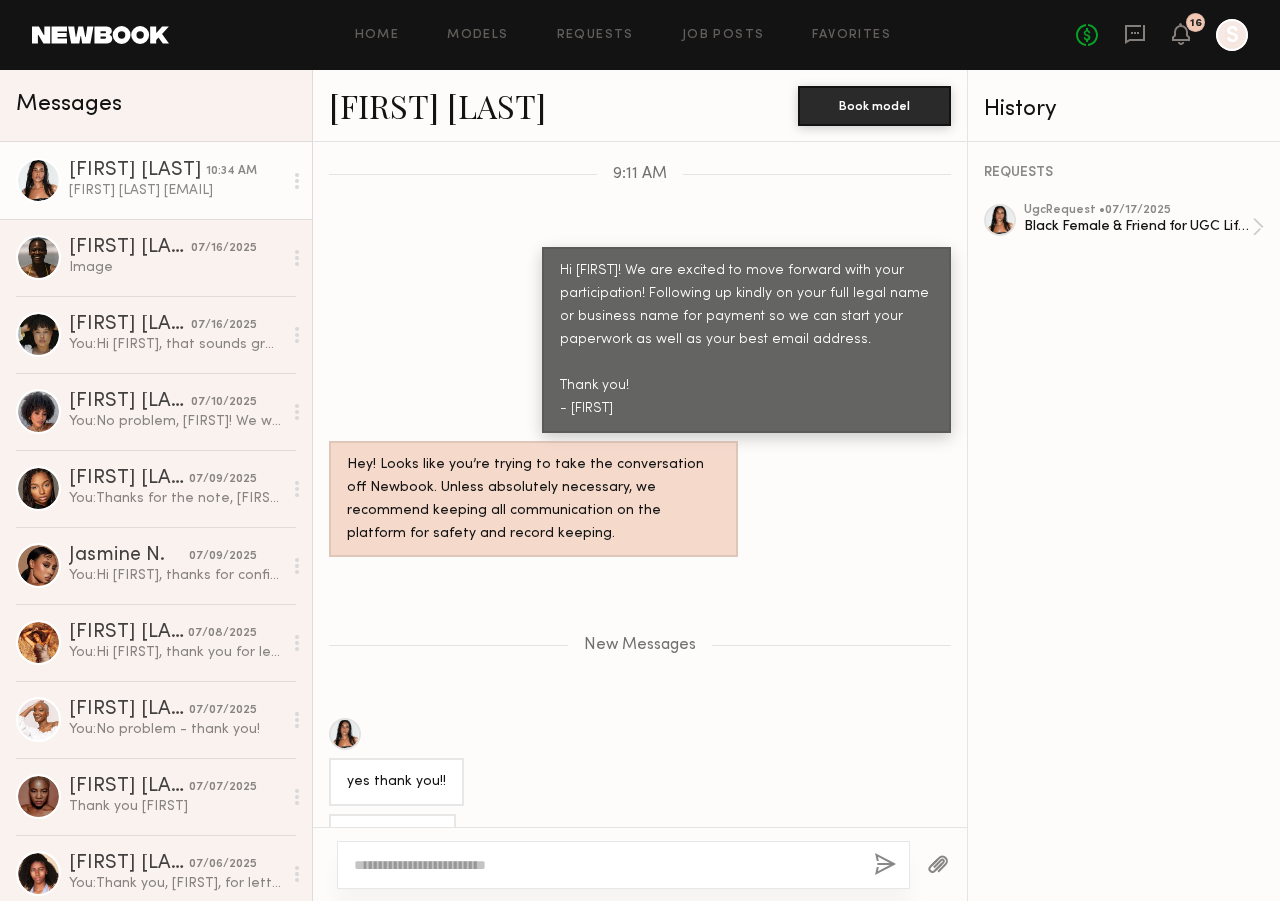 click on "[FIRST] [LAST]
[EMAIL]" 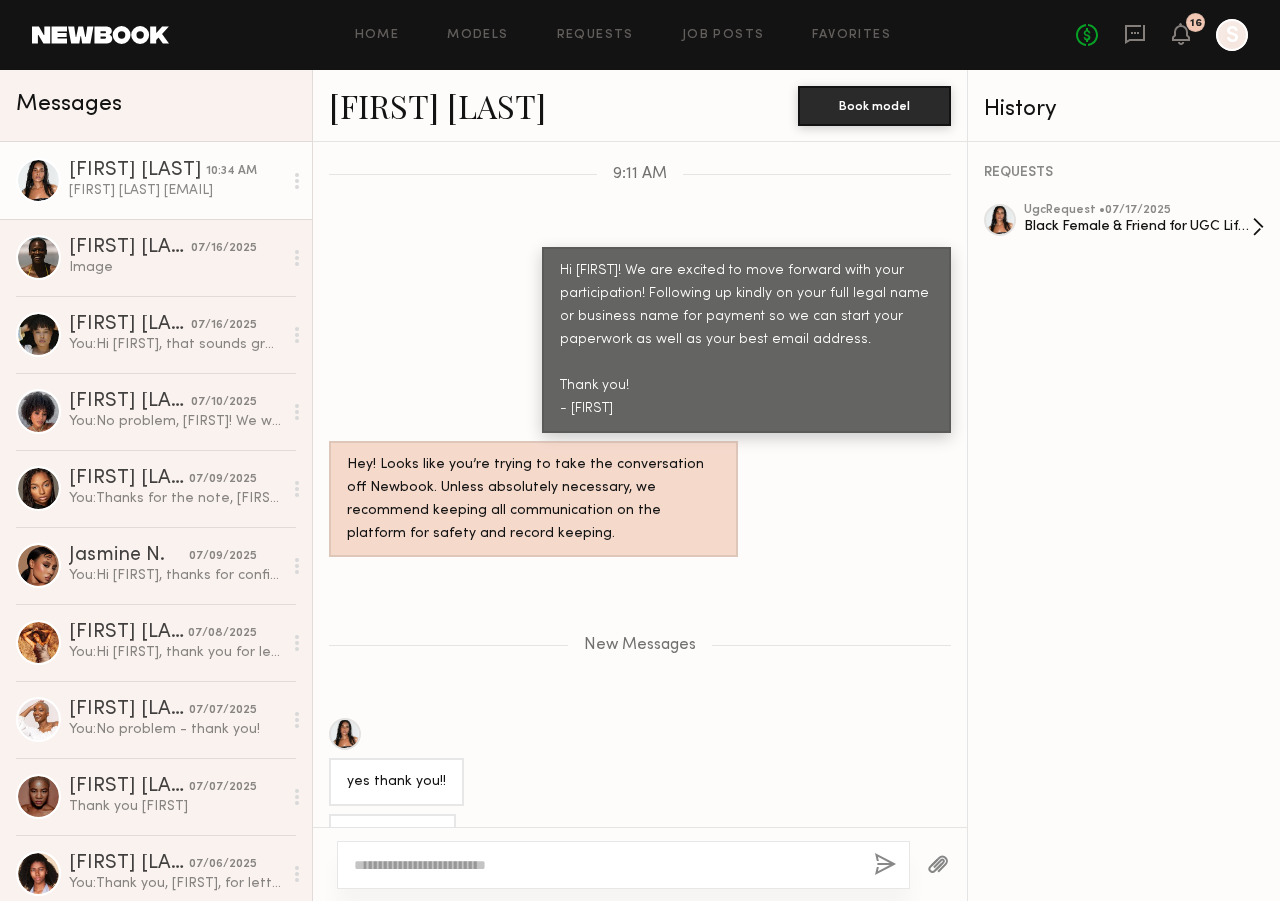 click on "Black Female & Friend for UGC Lifestyle Video" 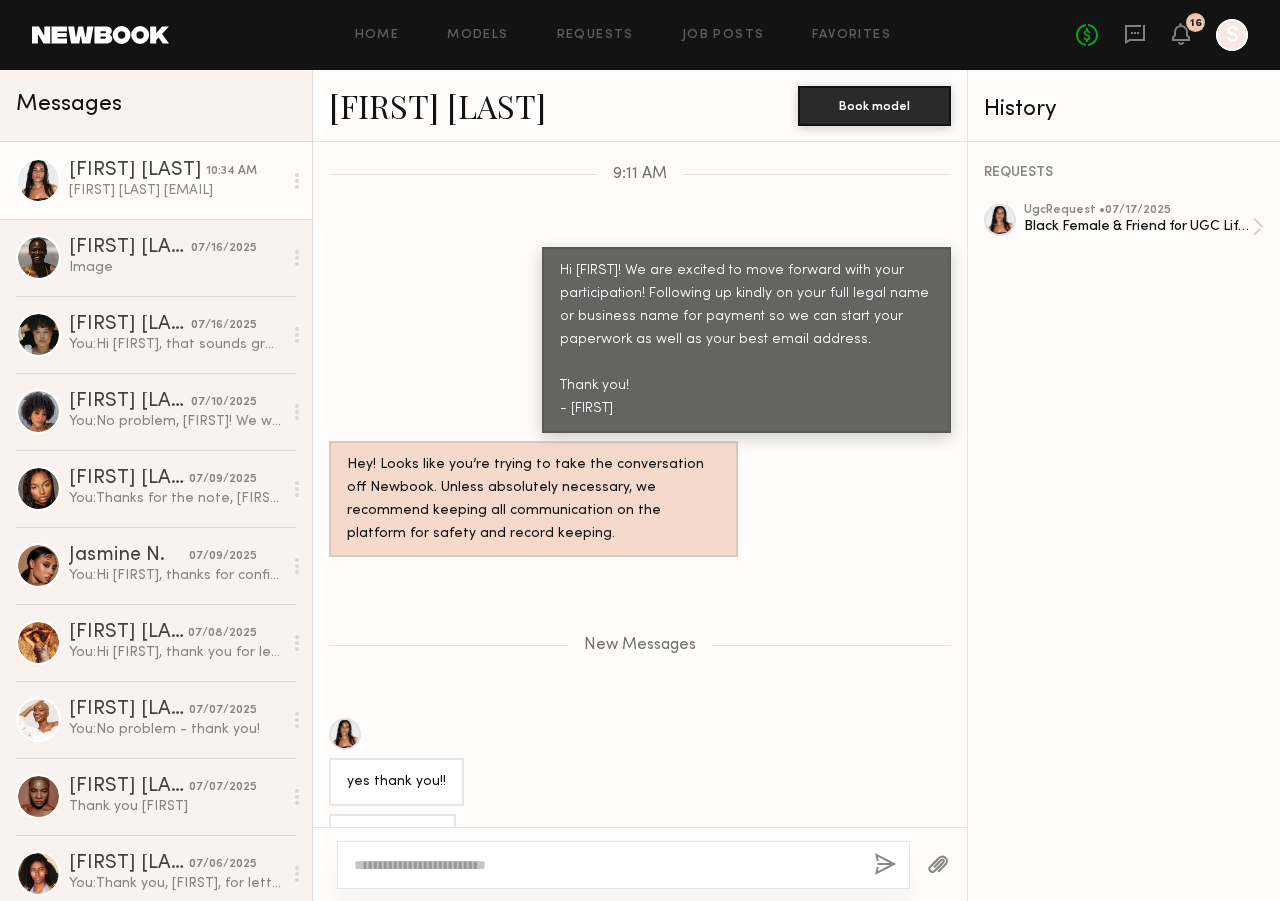 click 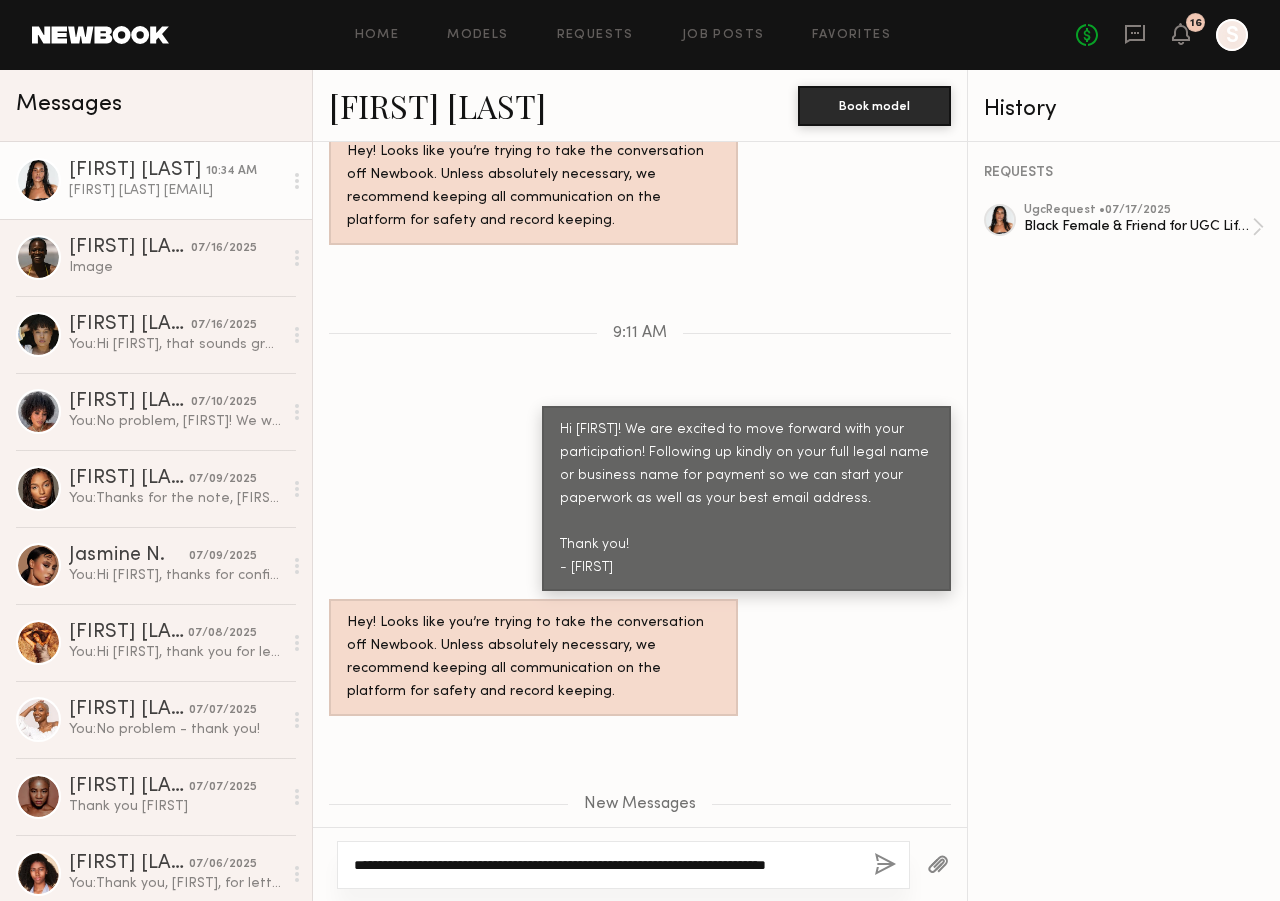 scroll, scrollTop: 4774, scrollLeft: 0, axis: vertical 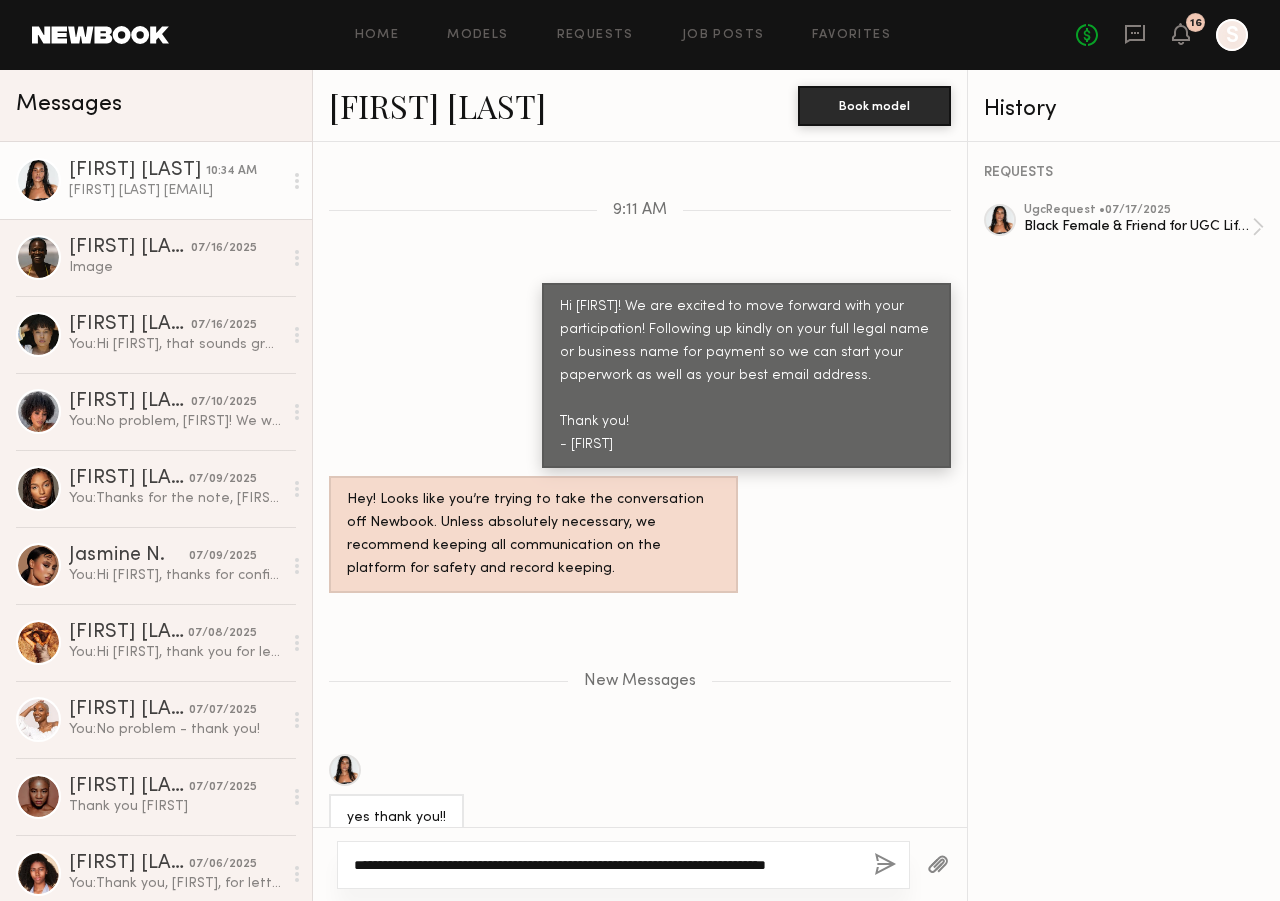 click on "**********" 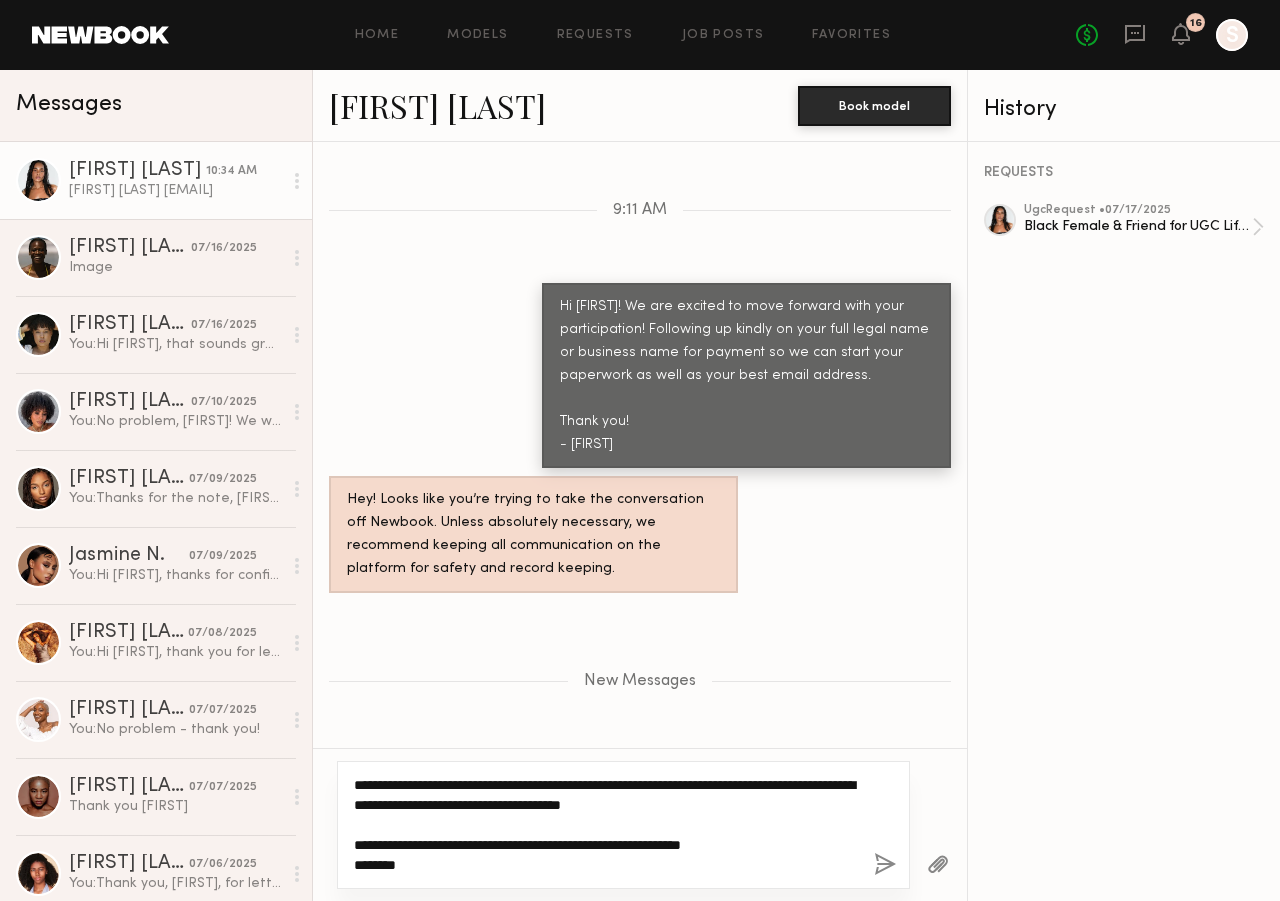 drag, startPoint x: 762, startPoint y: 842, endPoint x: 722, endPoint y: 844, distance: 40.04997 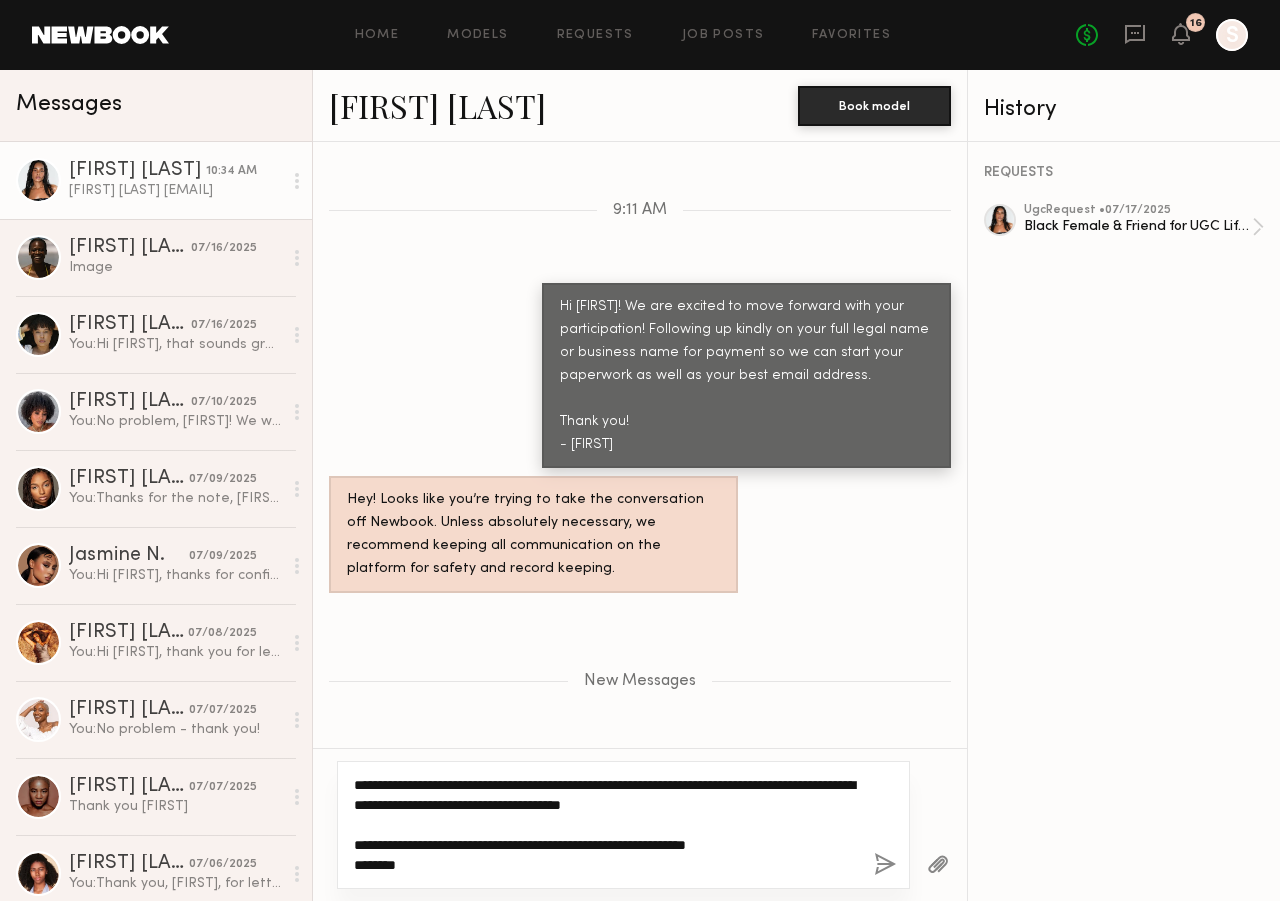 type on "**********" 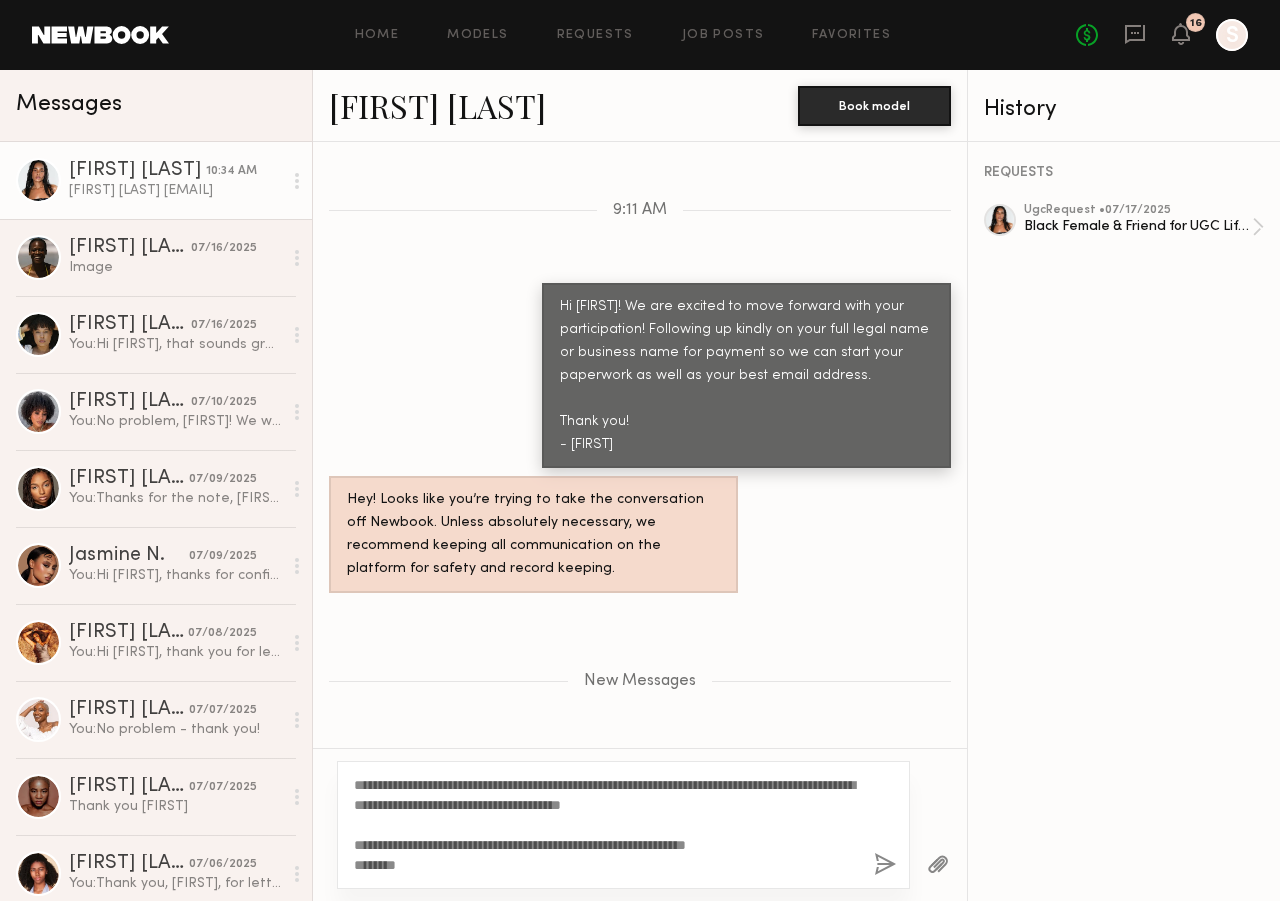 click 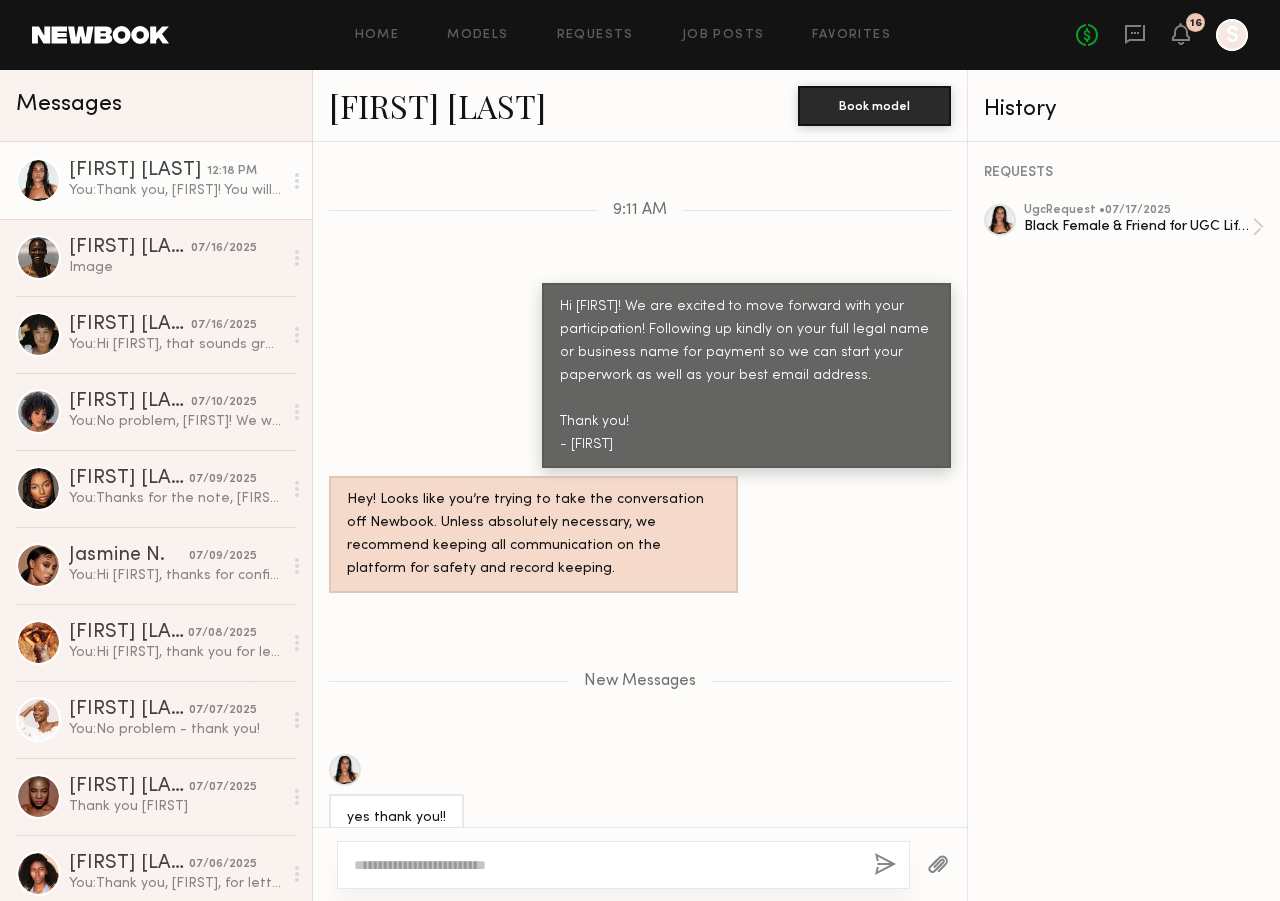 scroll, scrollTop: 4967, scrollLeft: 0, axis: vertical 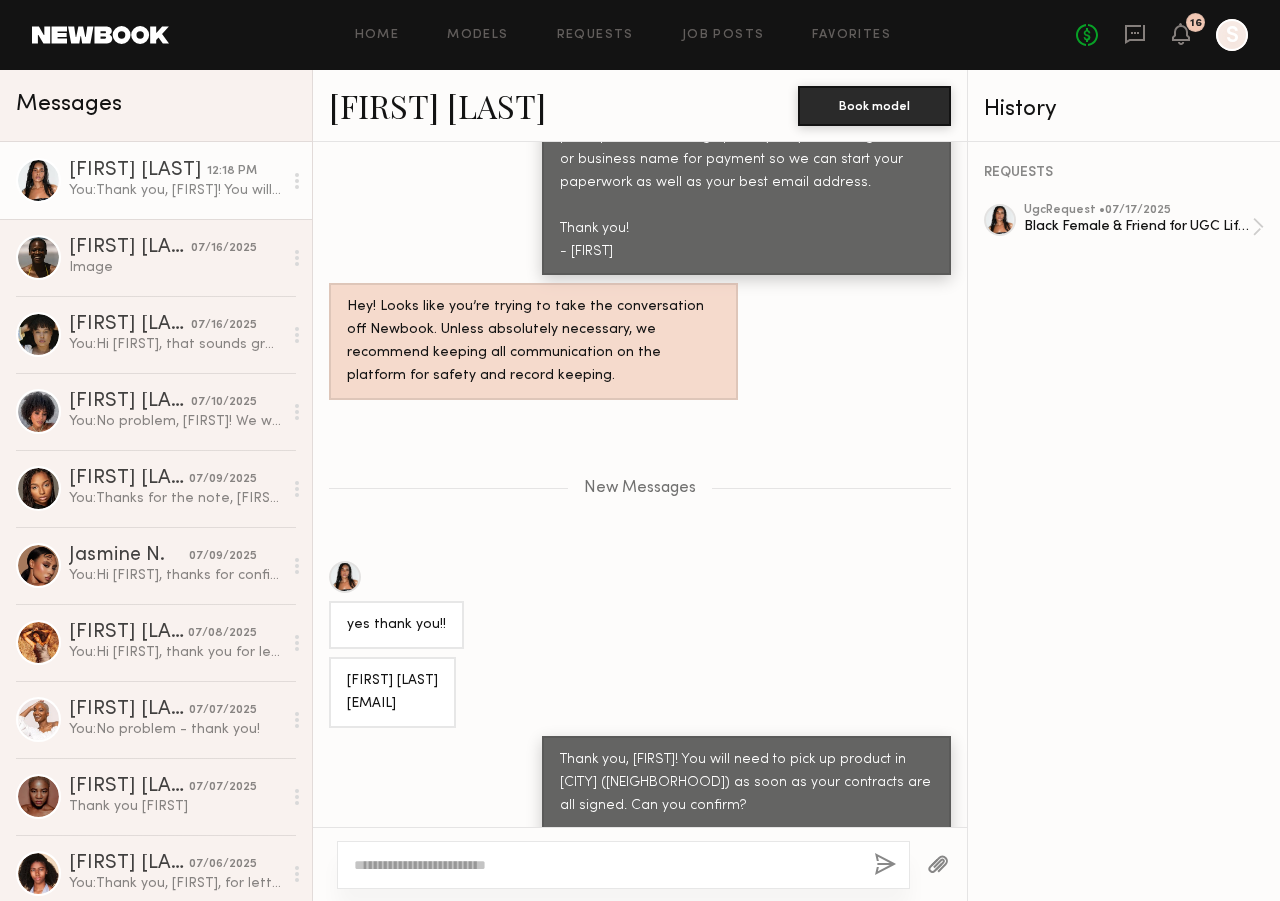 click on "[FIRST] [LAST]
[EMAIL]" 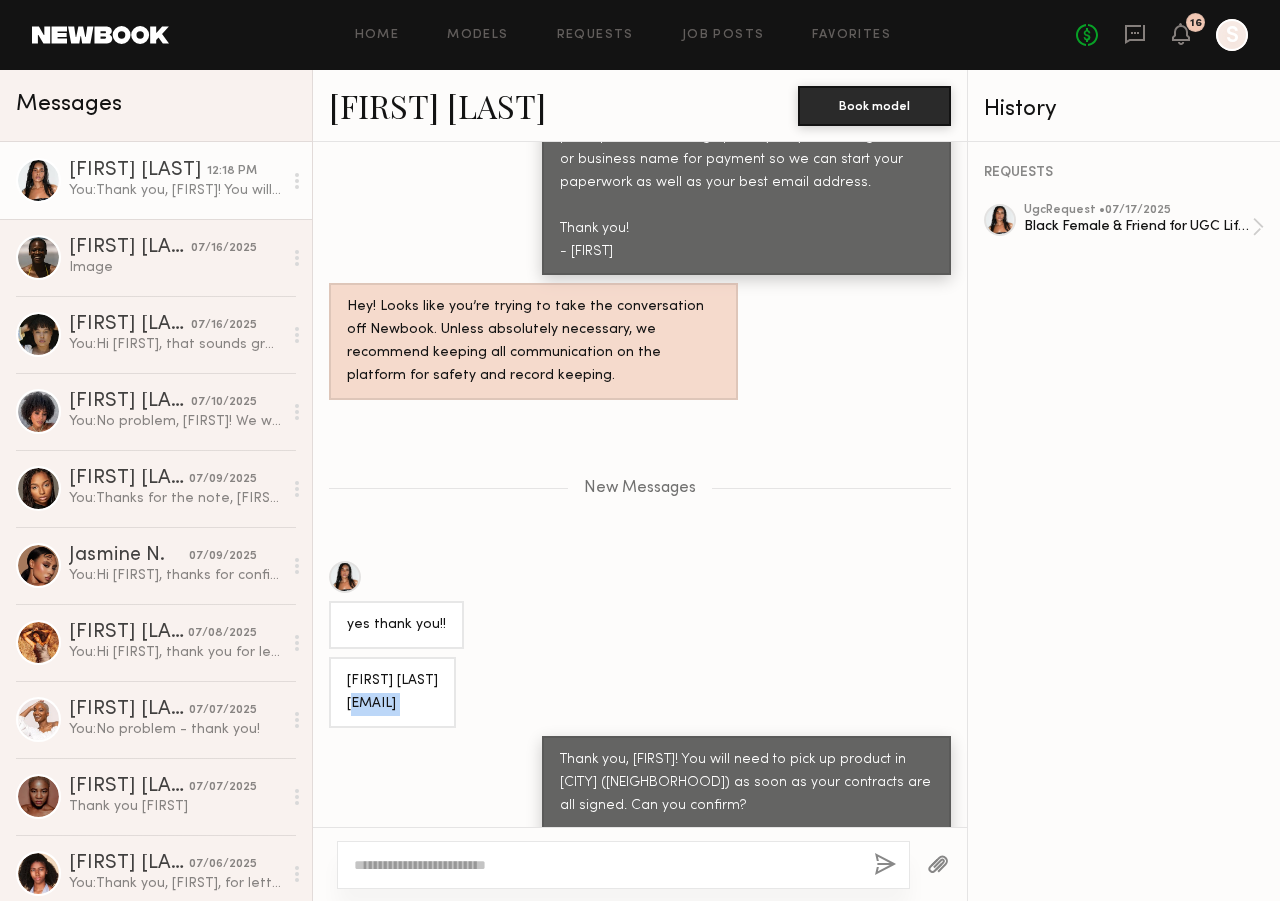click on "[FIRST] [LAST]
[EMAIL]" 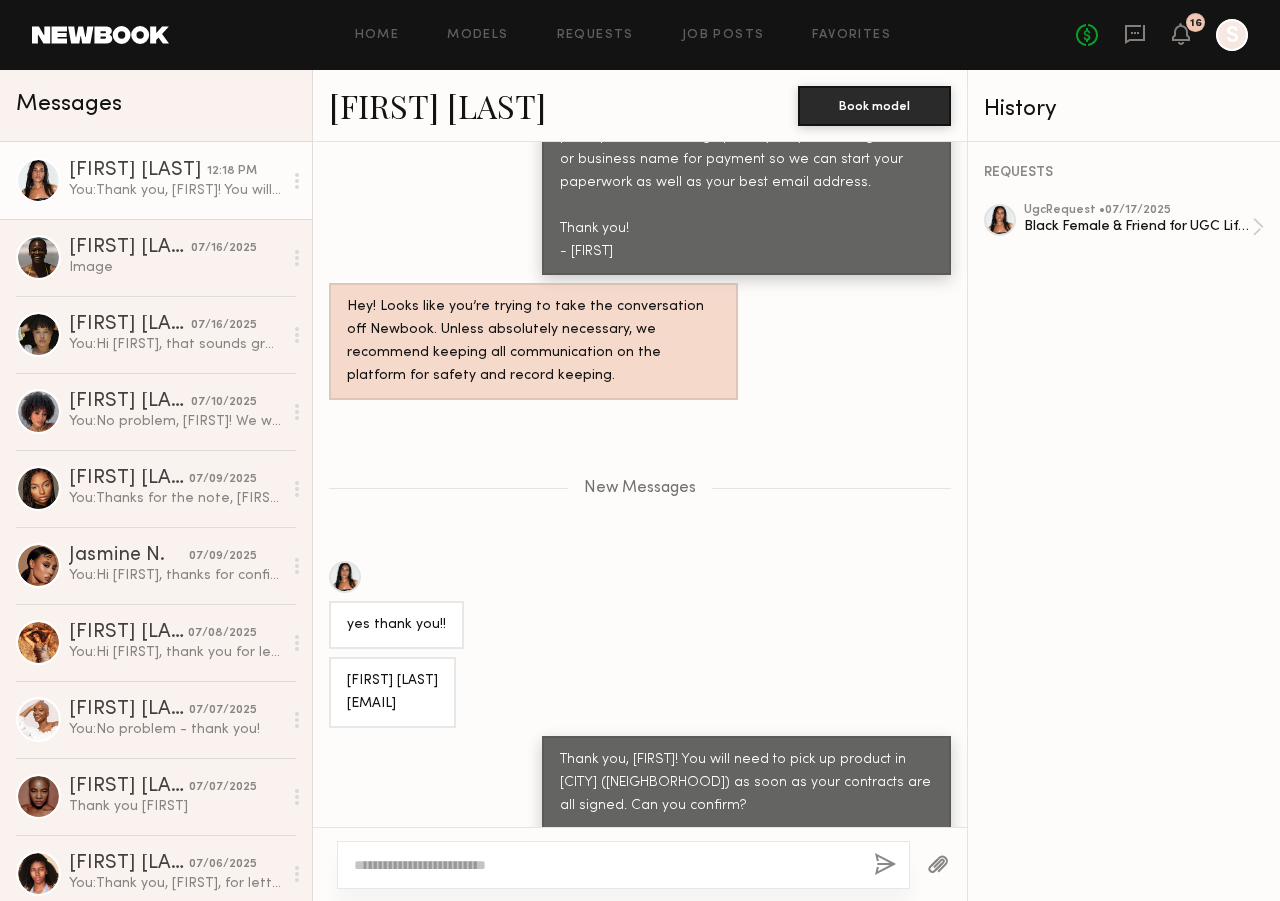 click 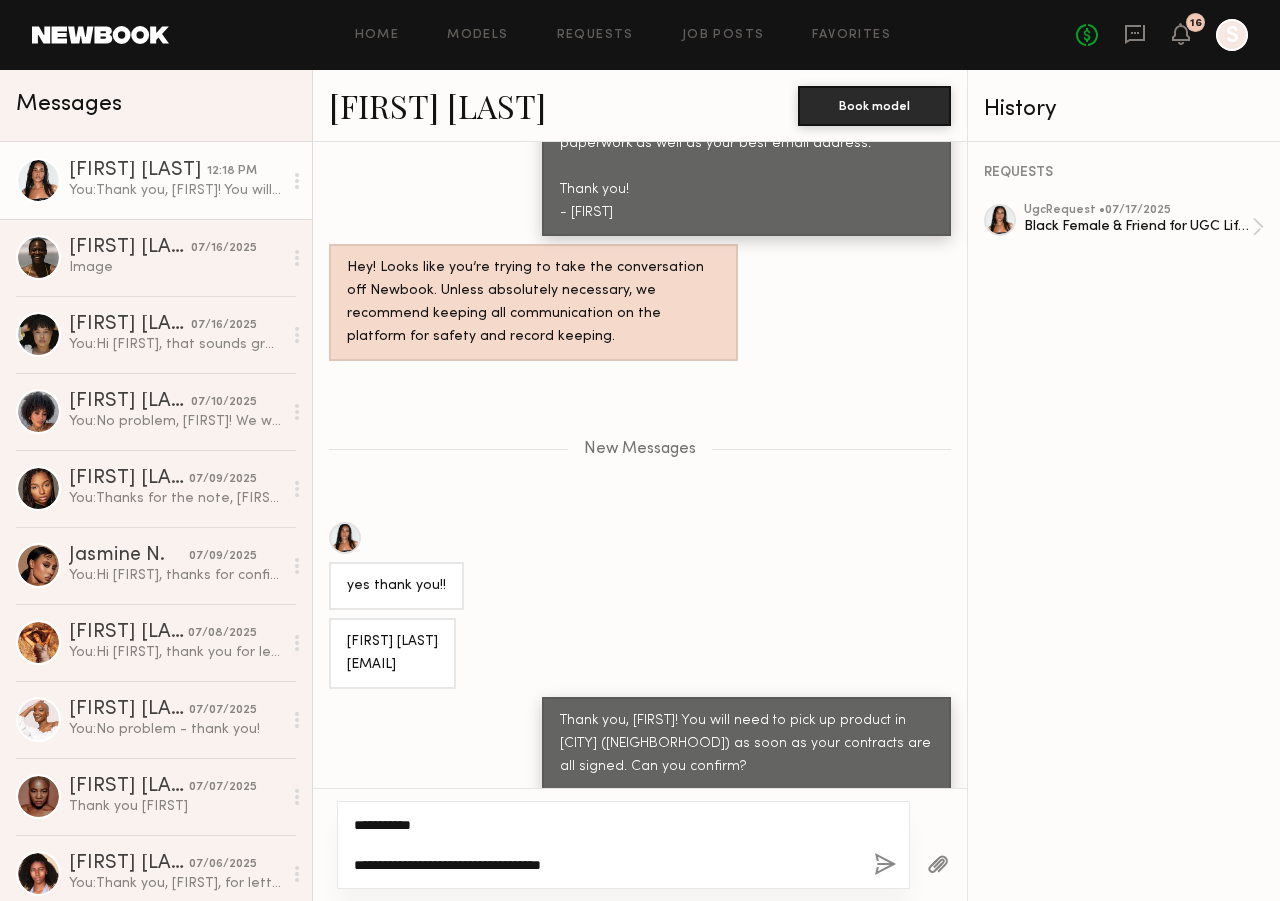 scroll, scrollTop: 5026, scrollLeft: 0, axis: vertical 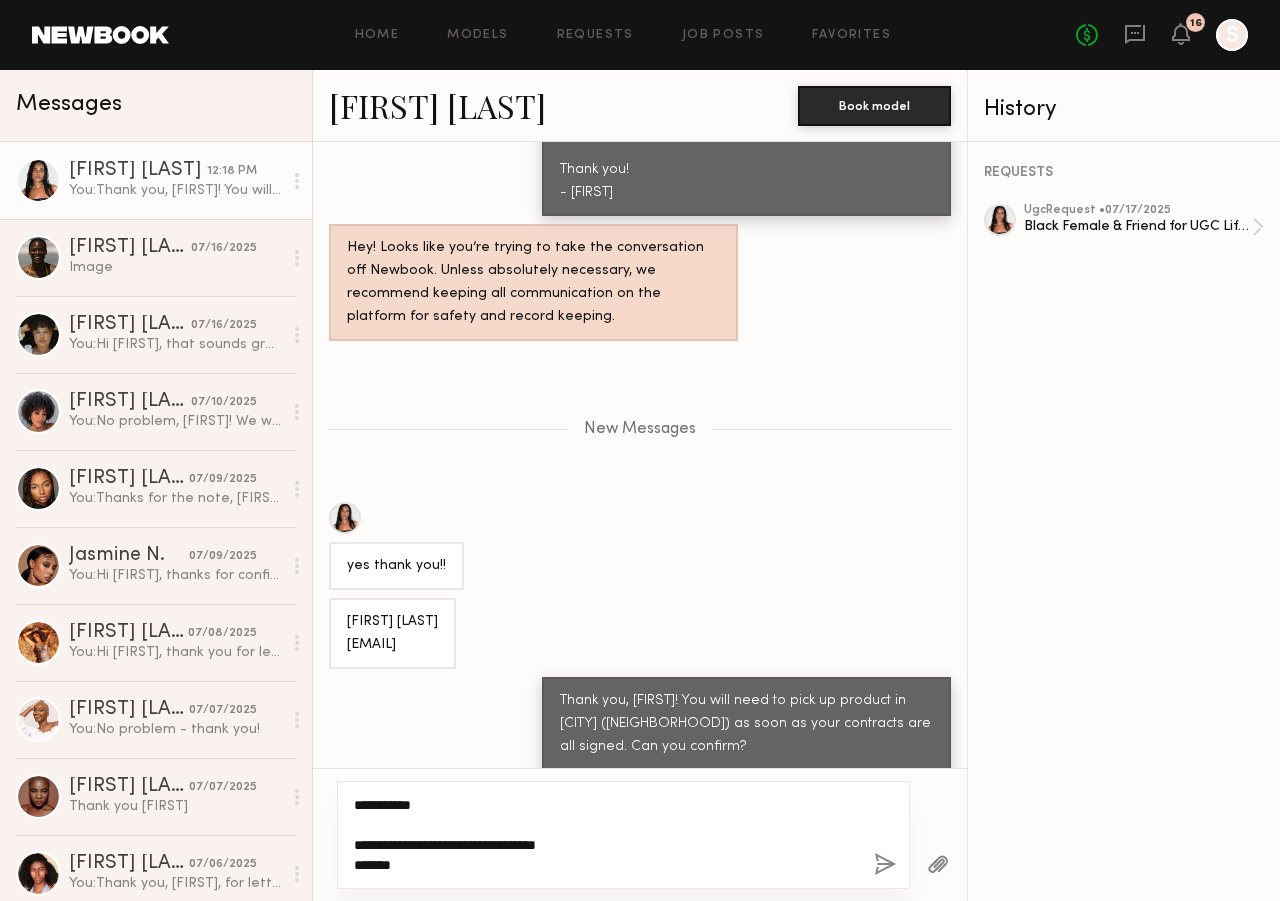 paste on "**********" 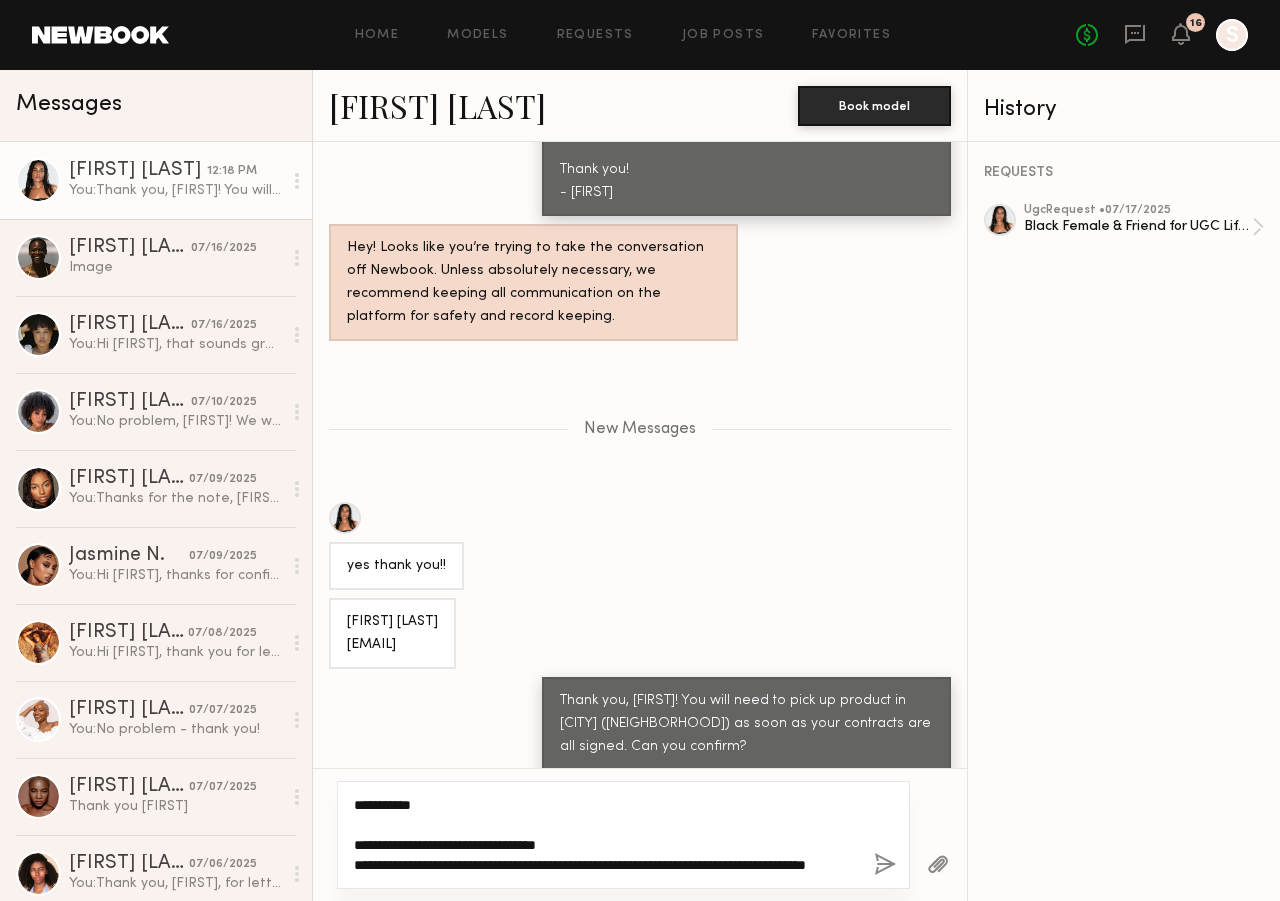 scroll, scrollTop: 5046, scrollLeft: 0, axis: vertical 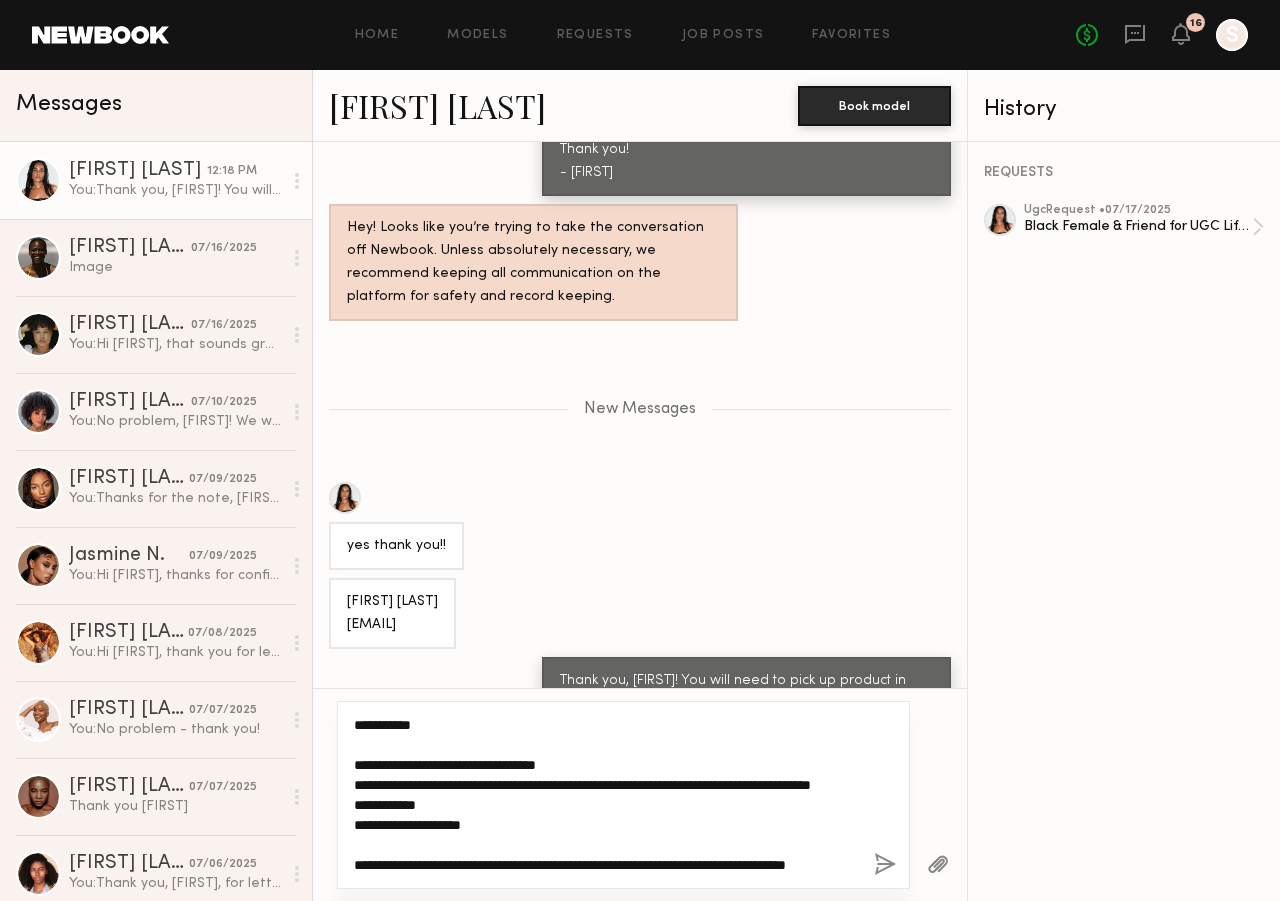 click on "**********" 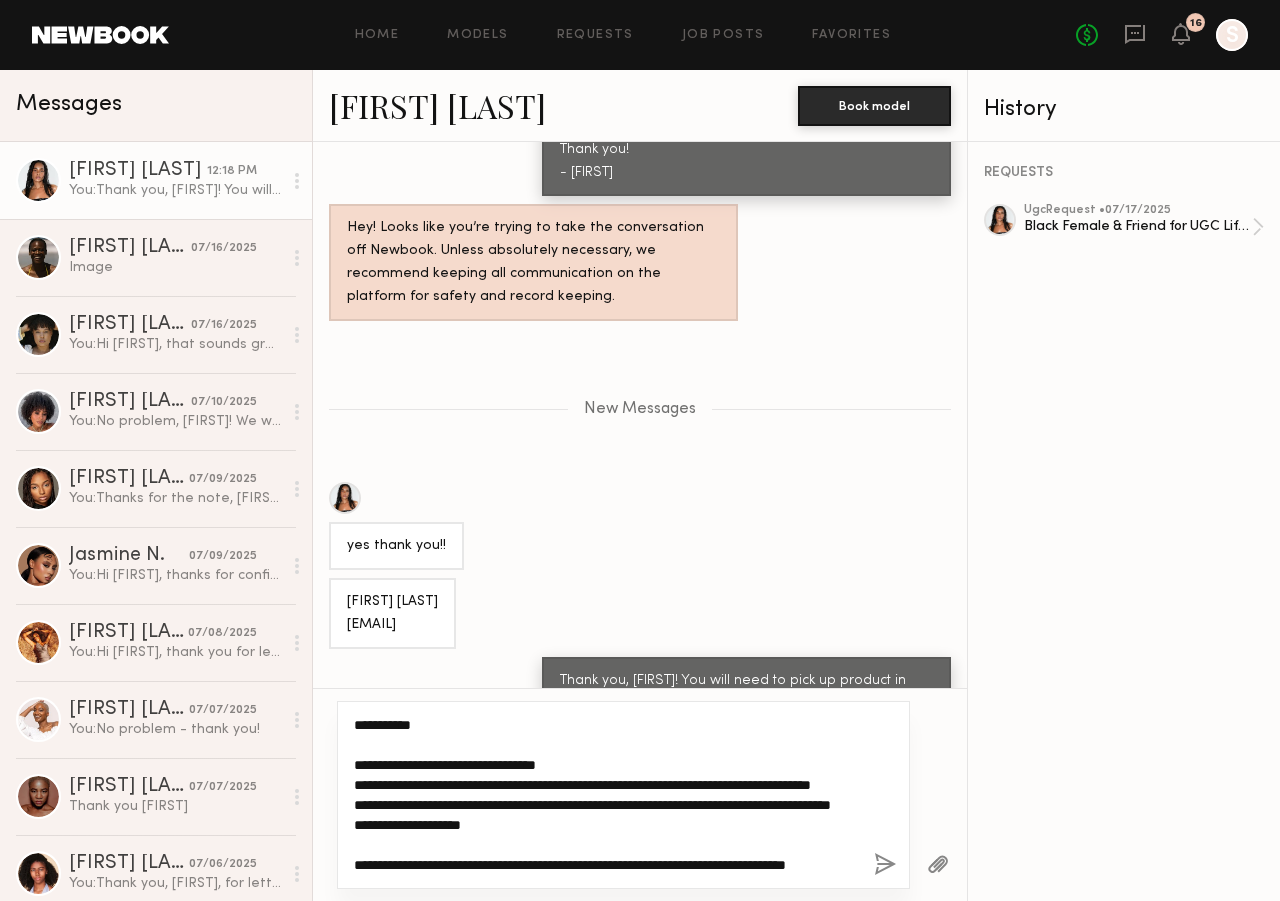click on "**********" 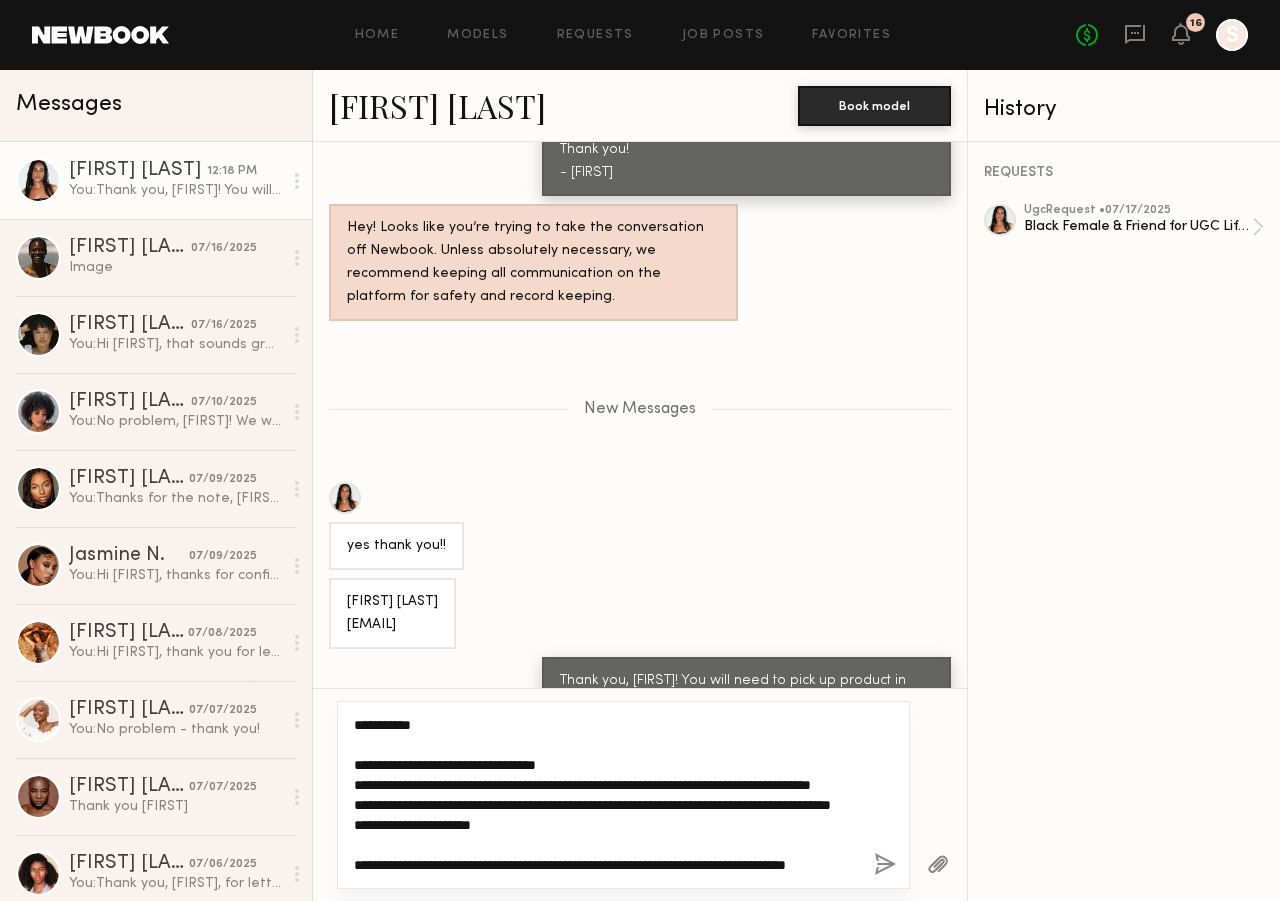 click on "**********" 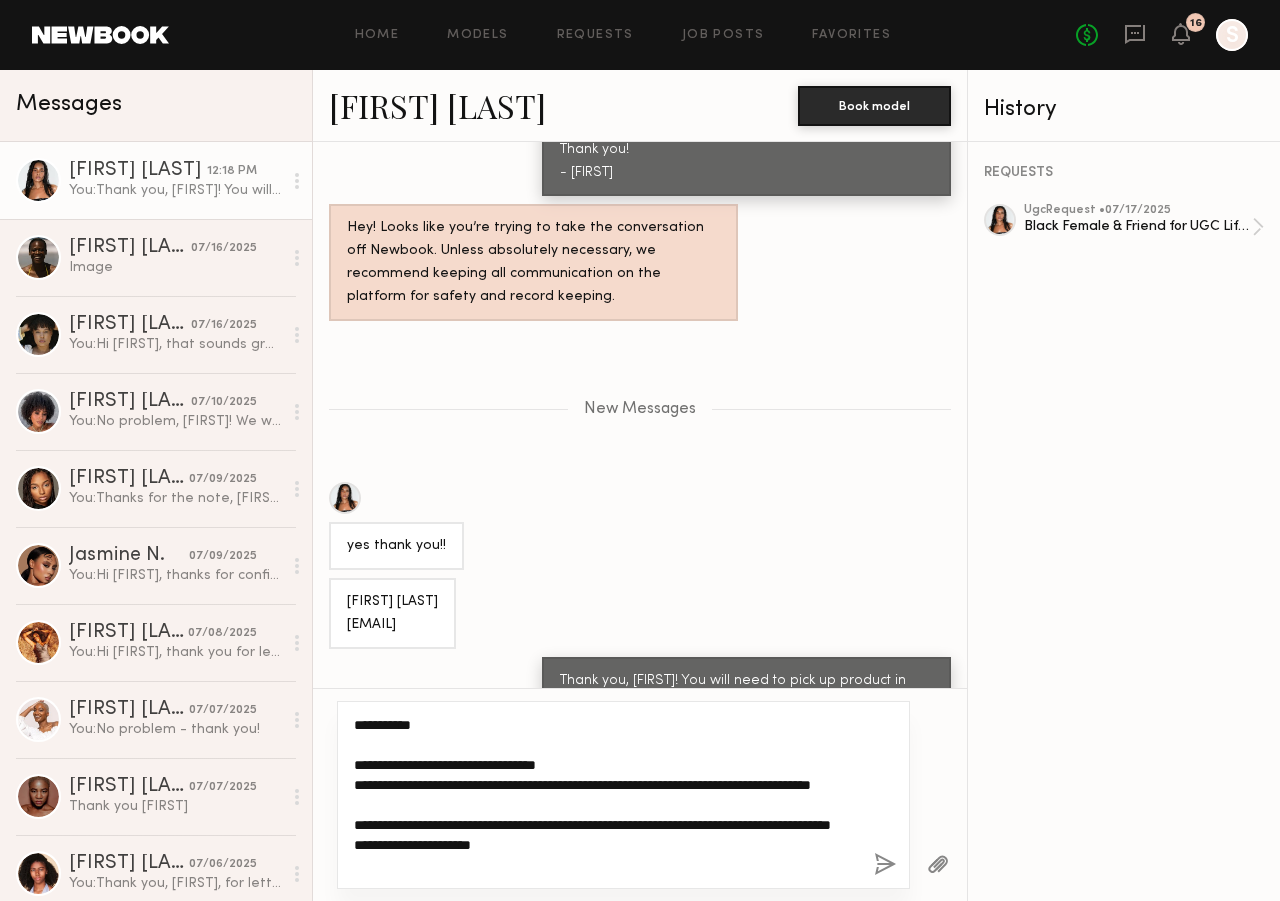 scroll, scrollTop: 33, scrollLeft: 0, axis: vertical 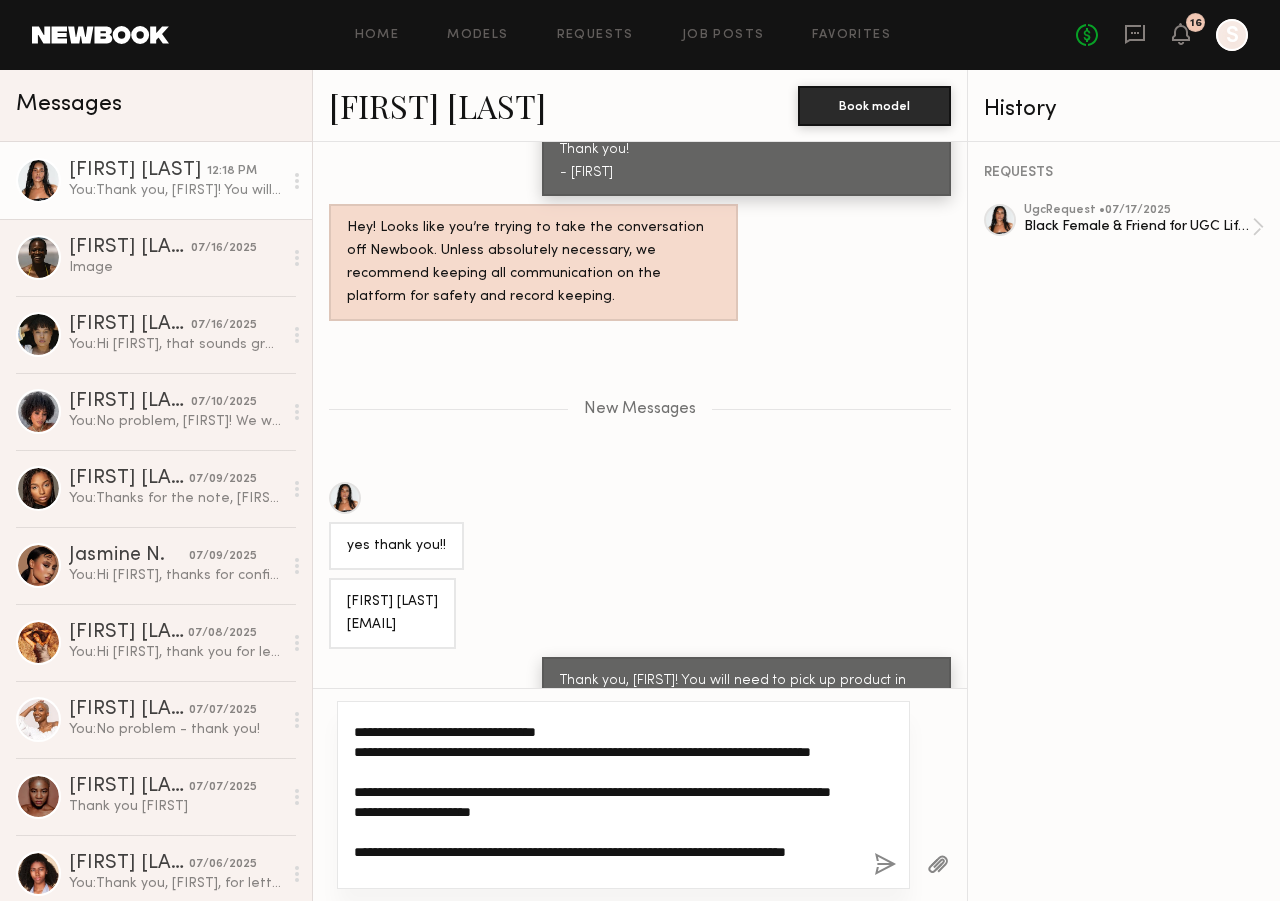 click on "**********" 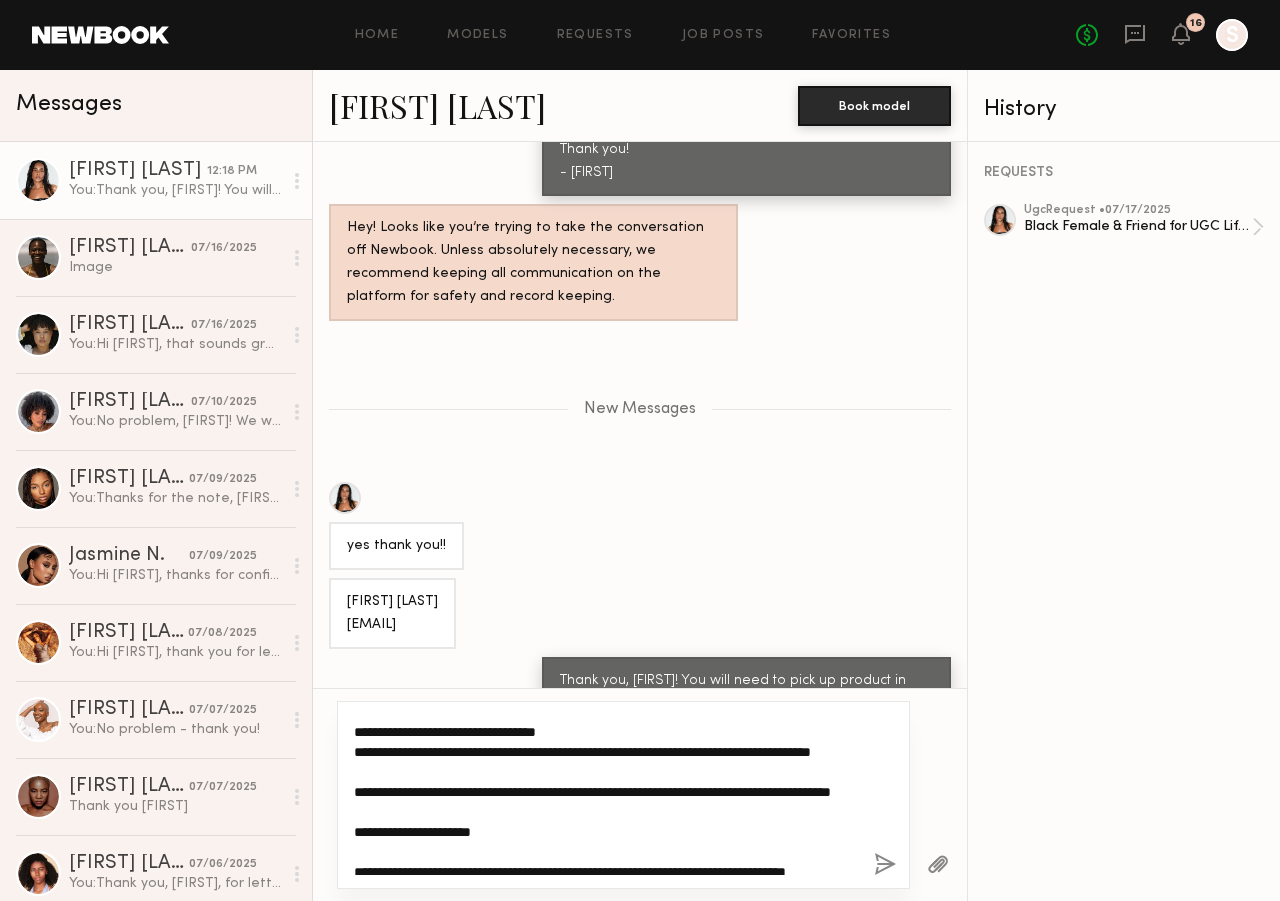 click on "**********" 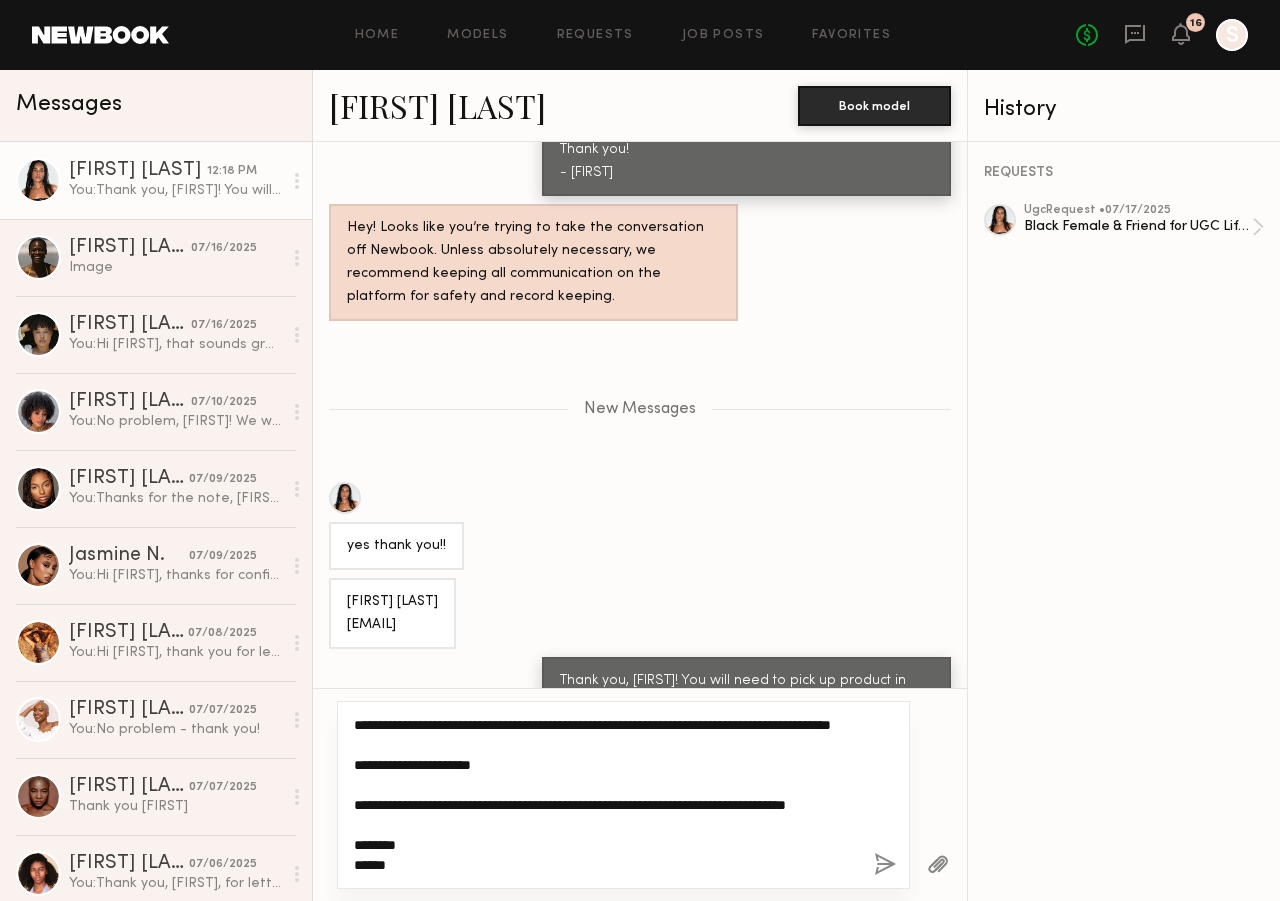 click on "**********" 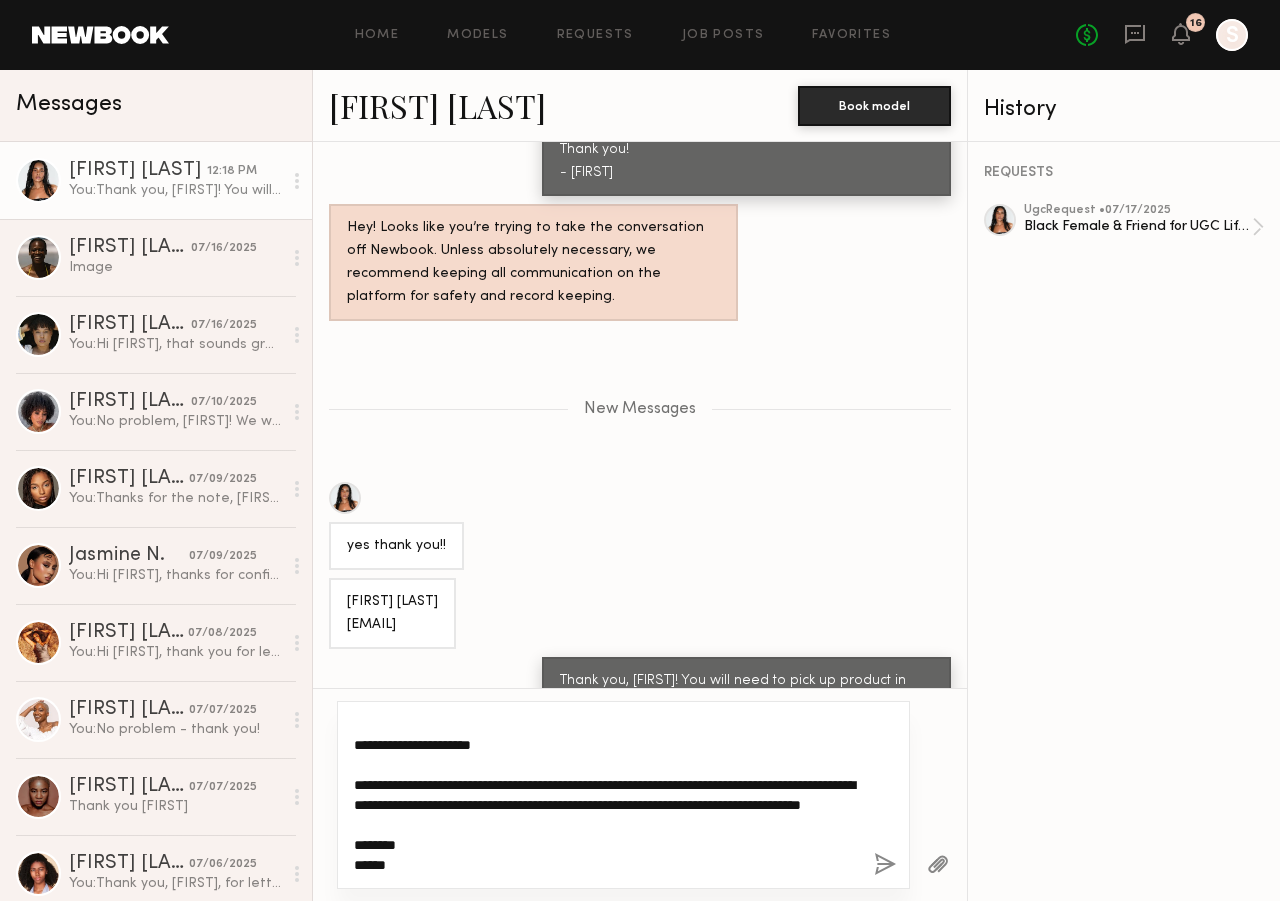 click on "**********" 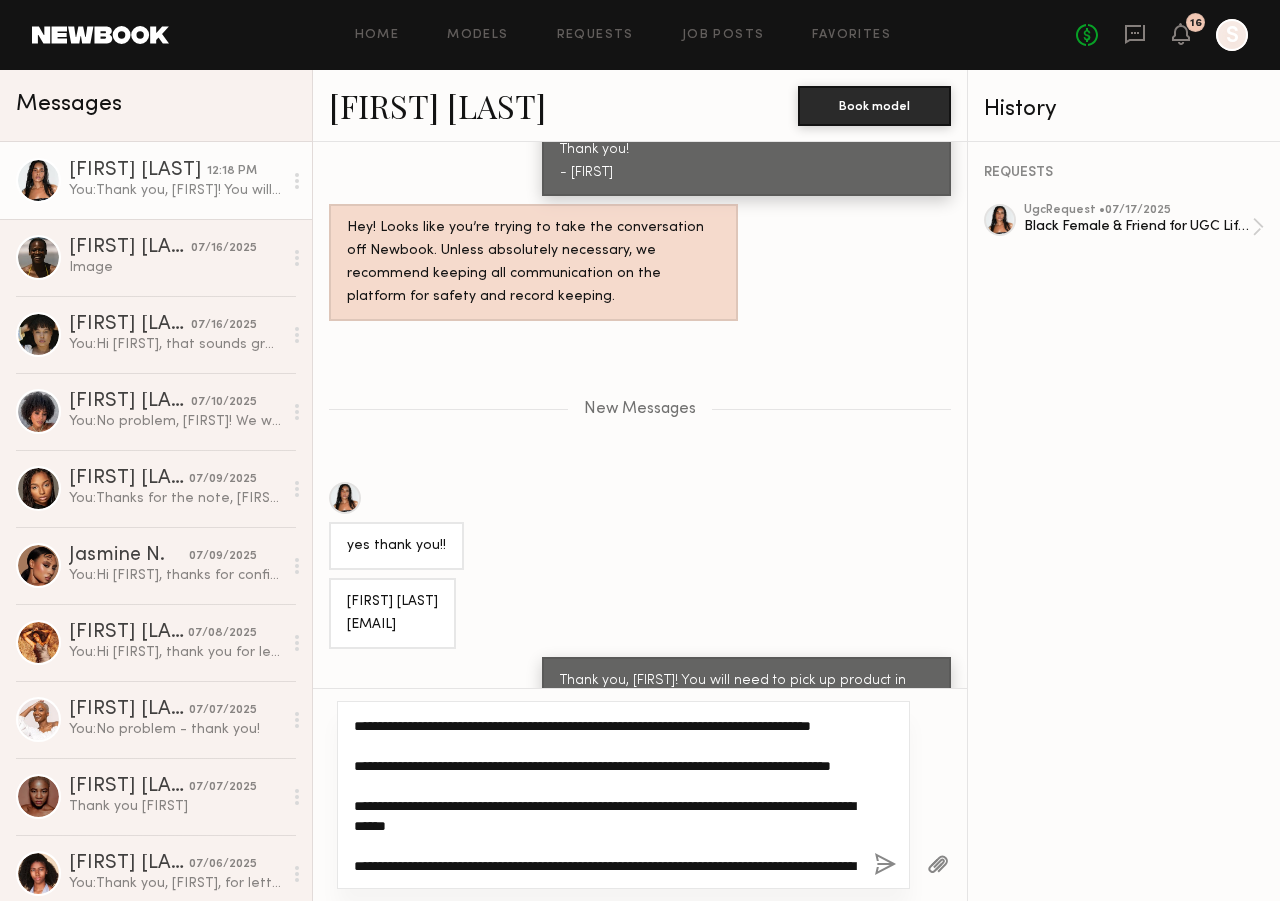 scroll, scrollTop: 0, scrollLeft: 0, axis: both 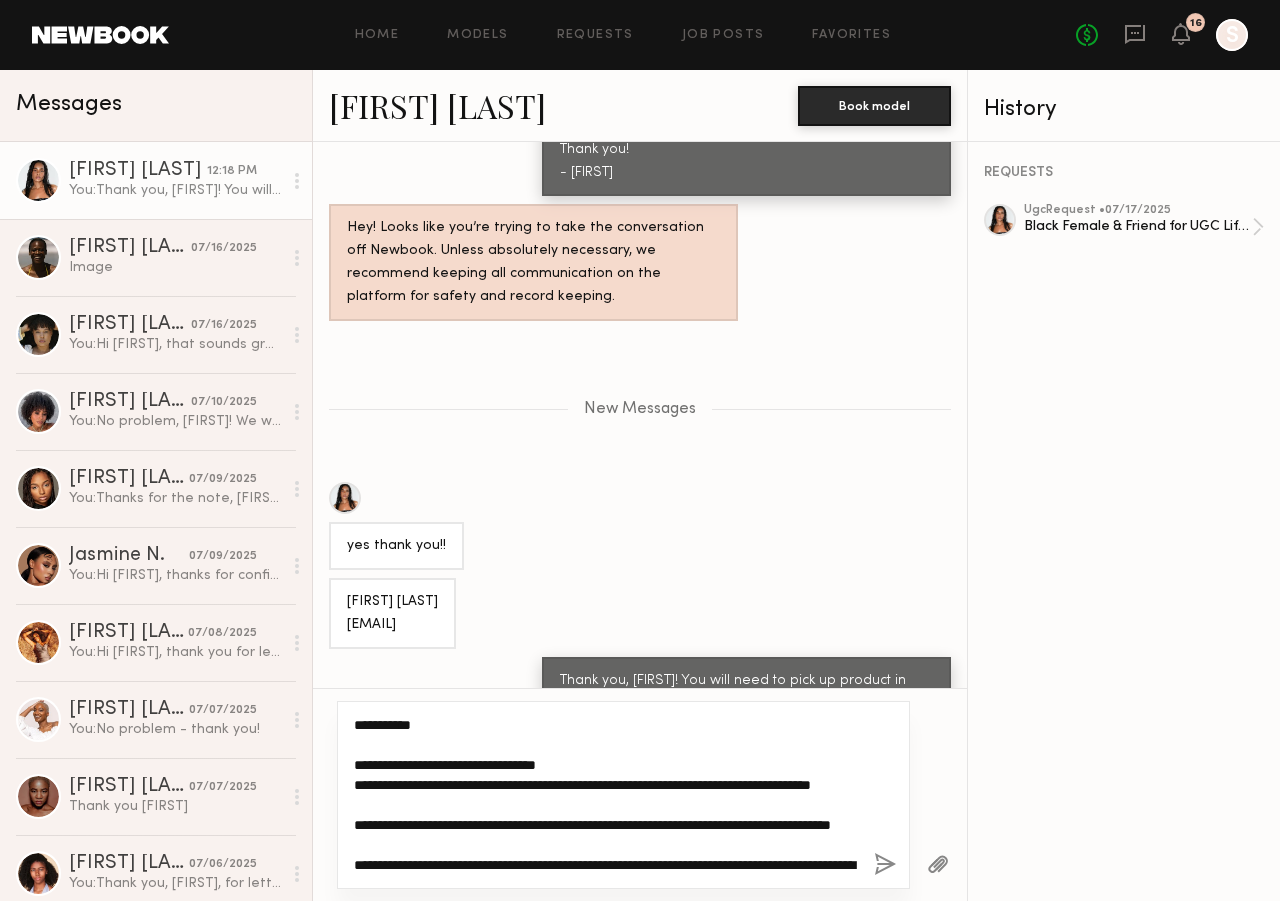 type on "**********" 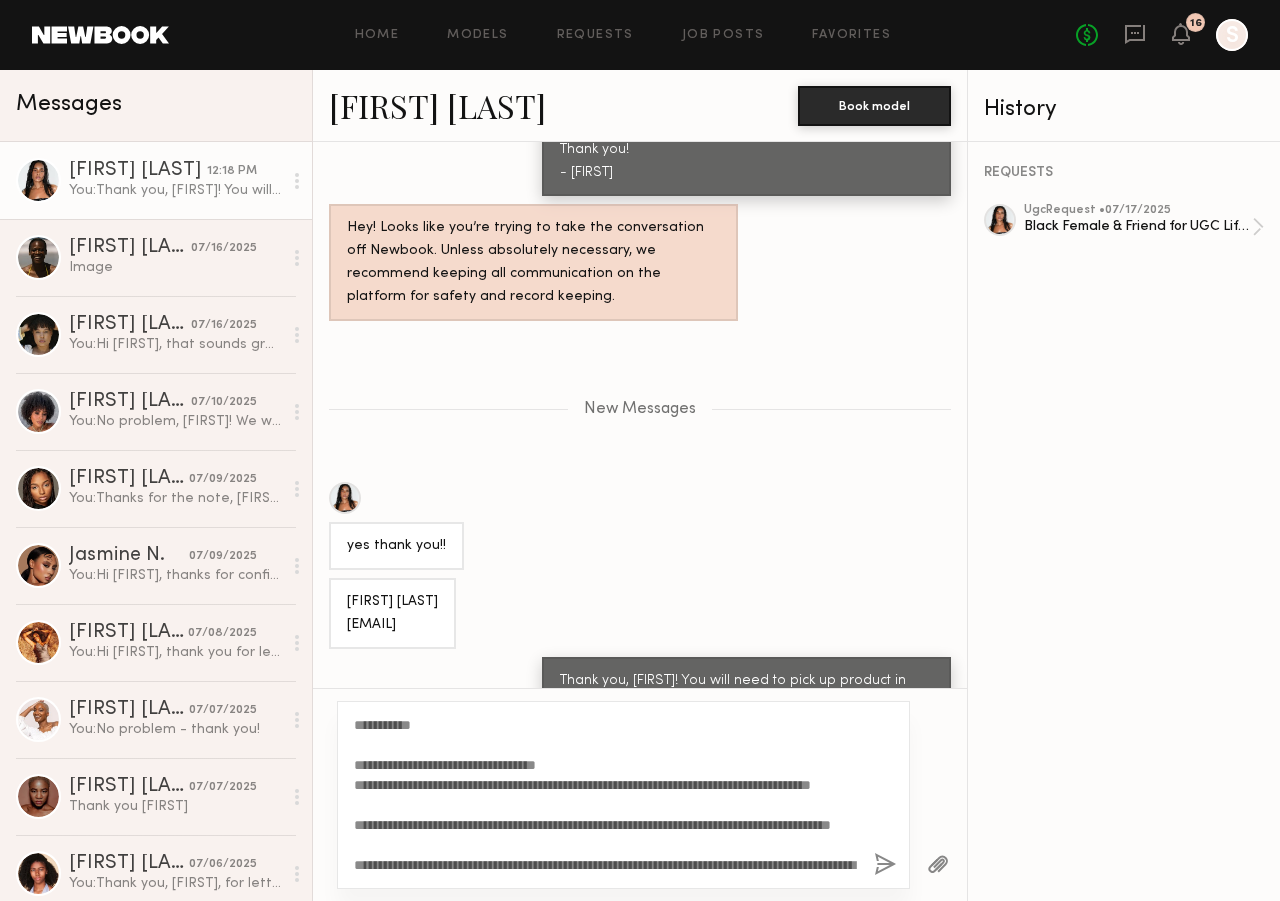 click 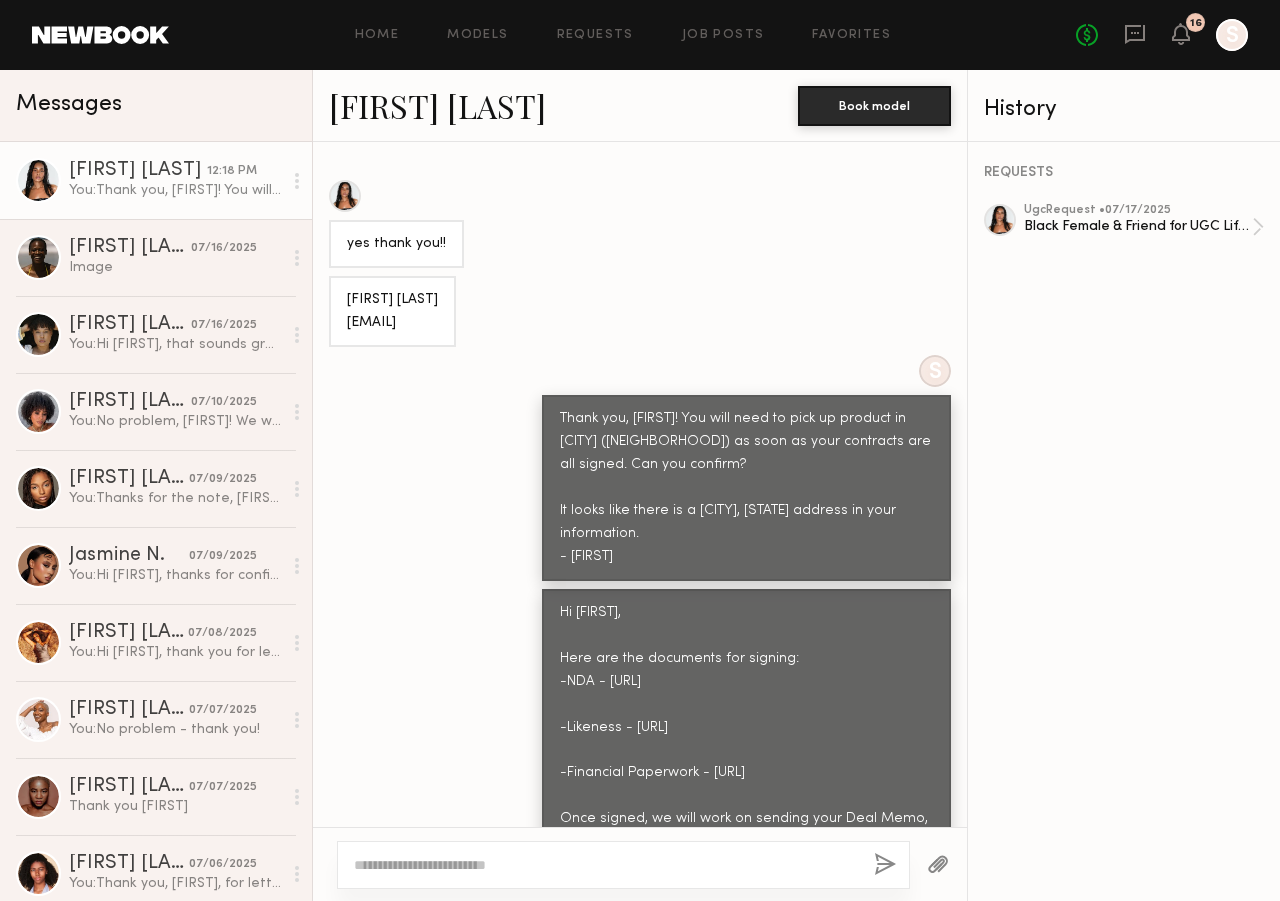 scroll, scrollTop: 5218, scrollLeft: 0, axis: vertical 